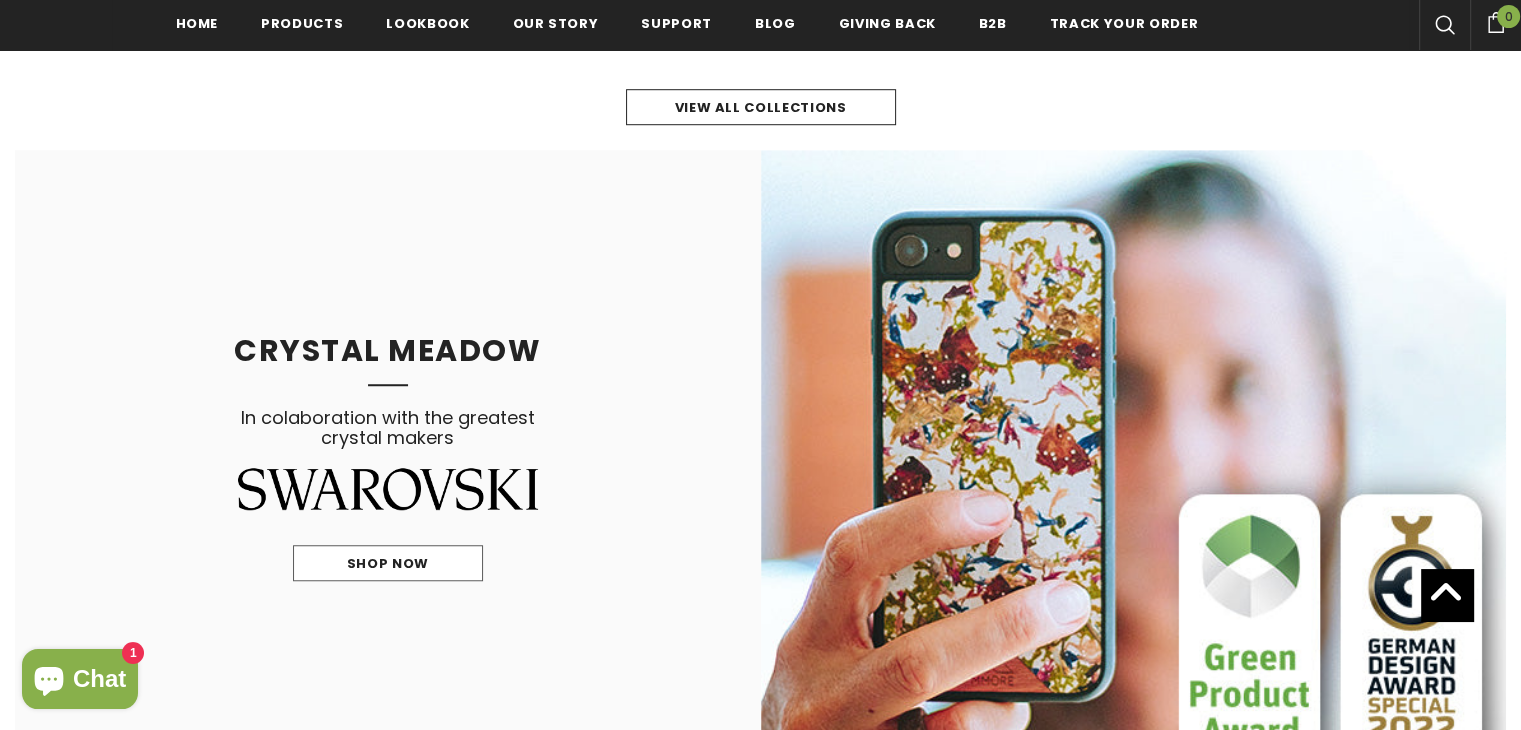 scroll, scrollTop: 1024, scrollLeft: 0, axis: vertical 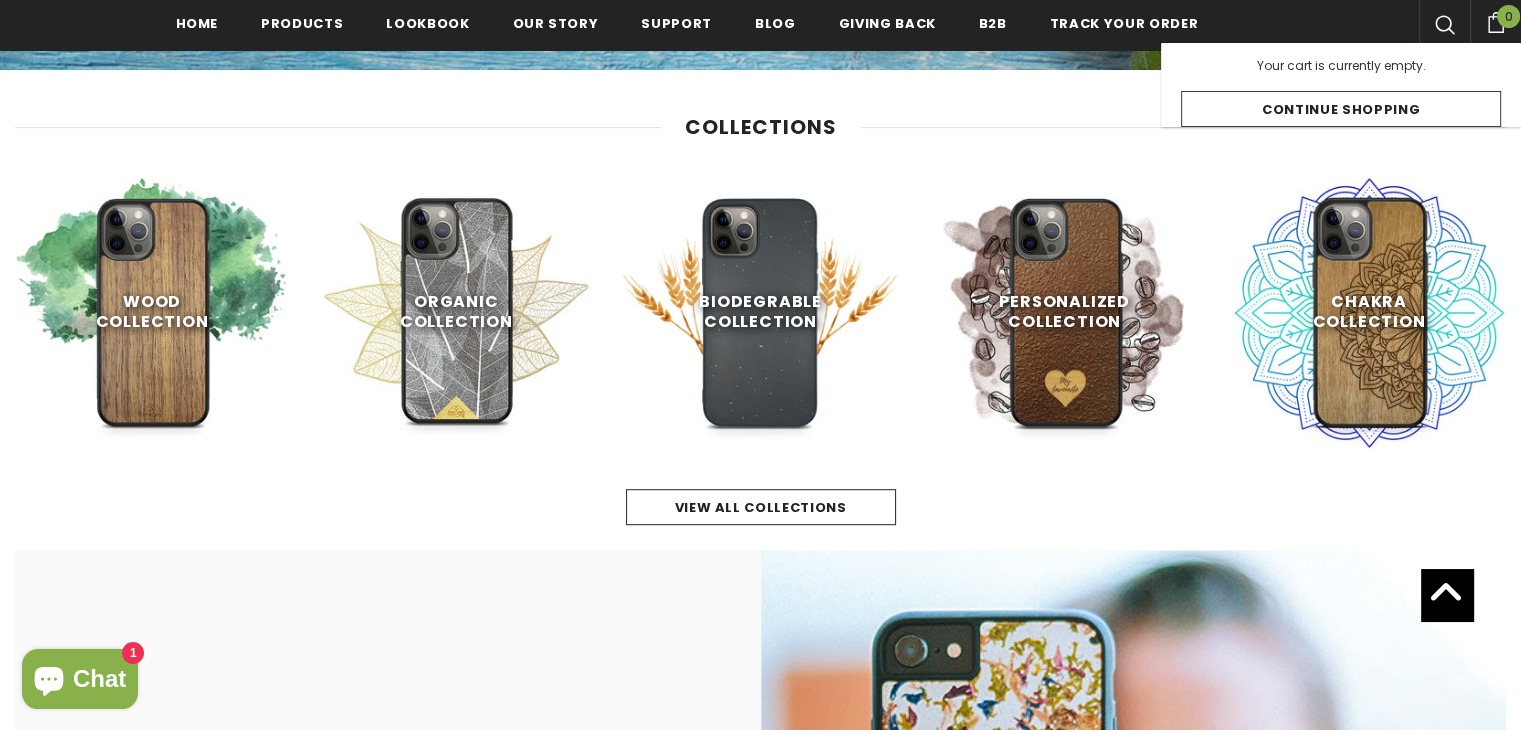 click 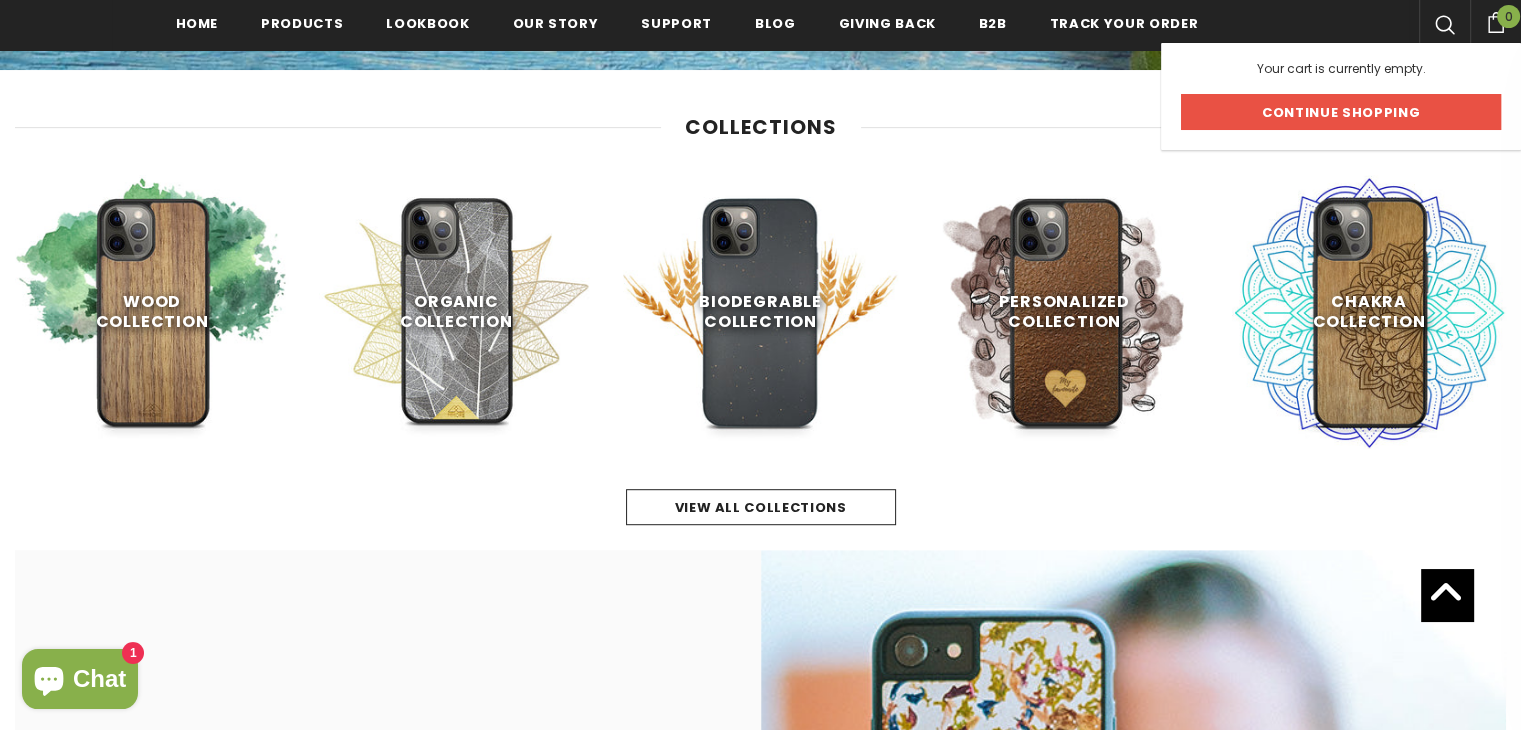 click on "Continue Shopping" at bounding box center [1341, 112] 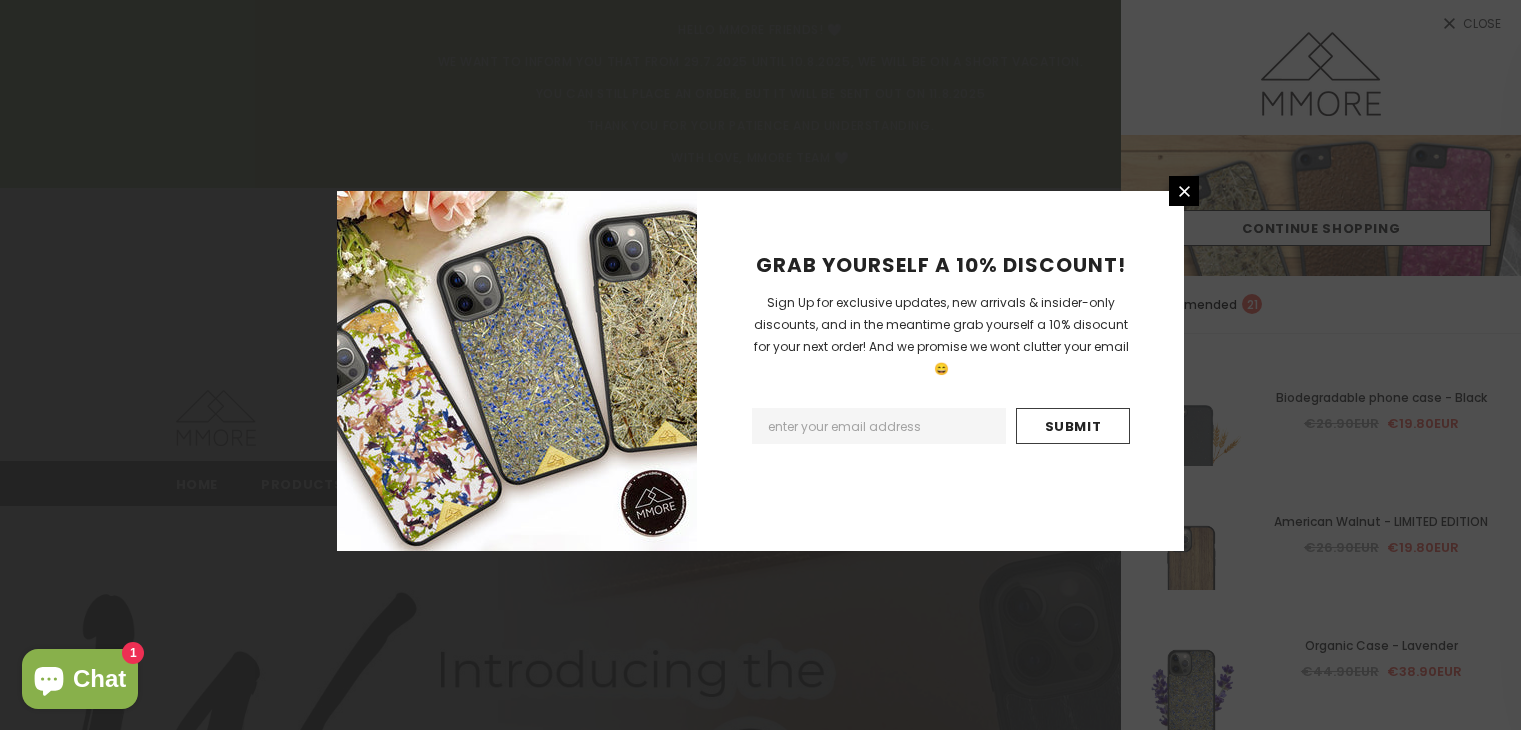 scroll, scrollTop: 0, scrollLeft: 0, axis: both 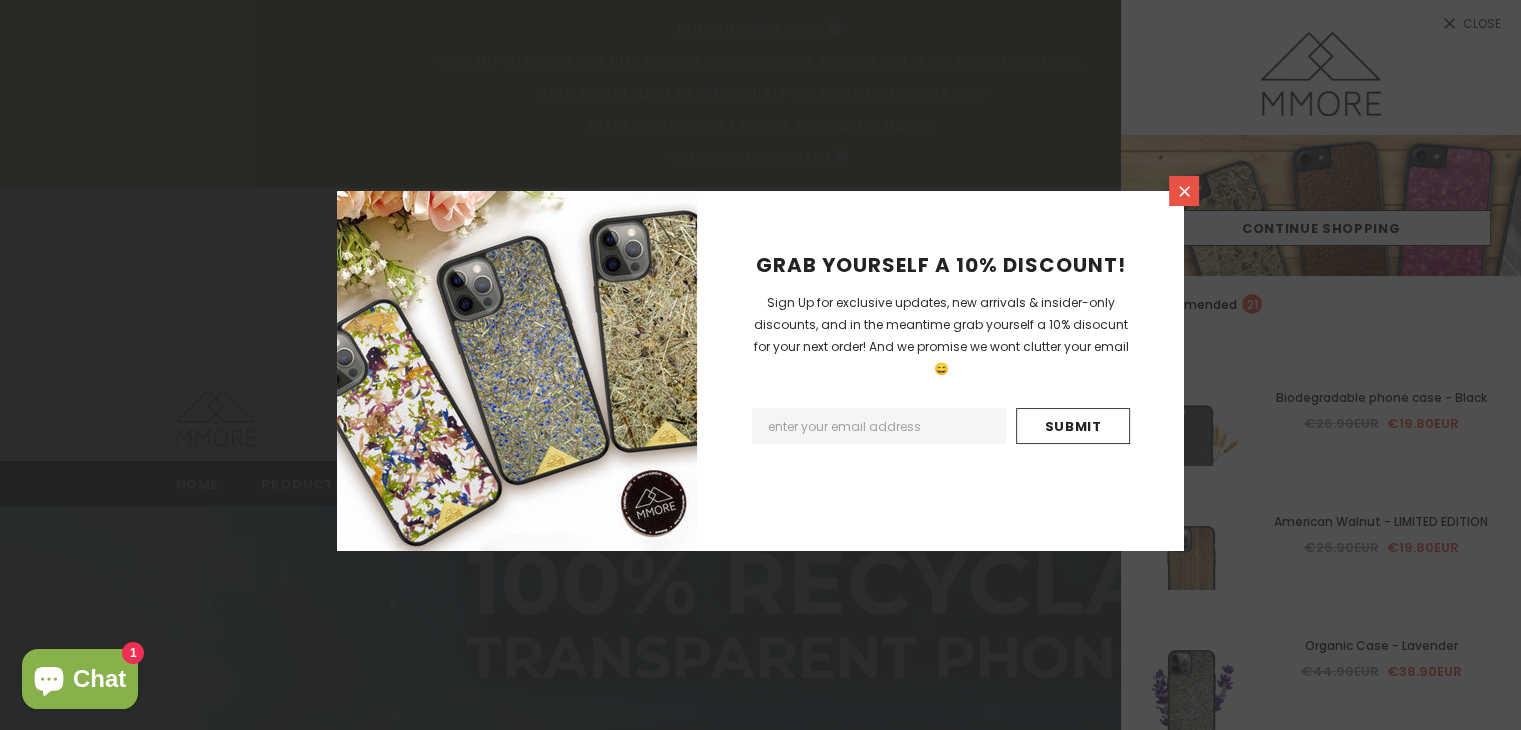 click 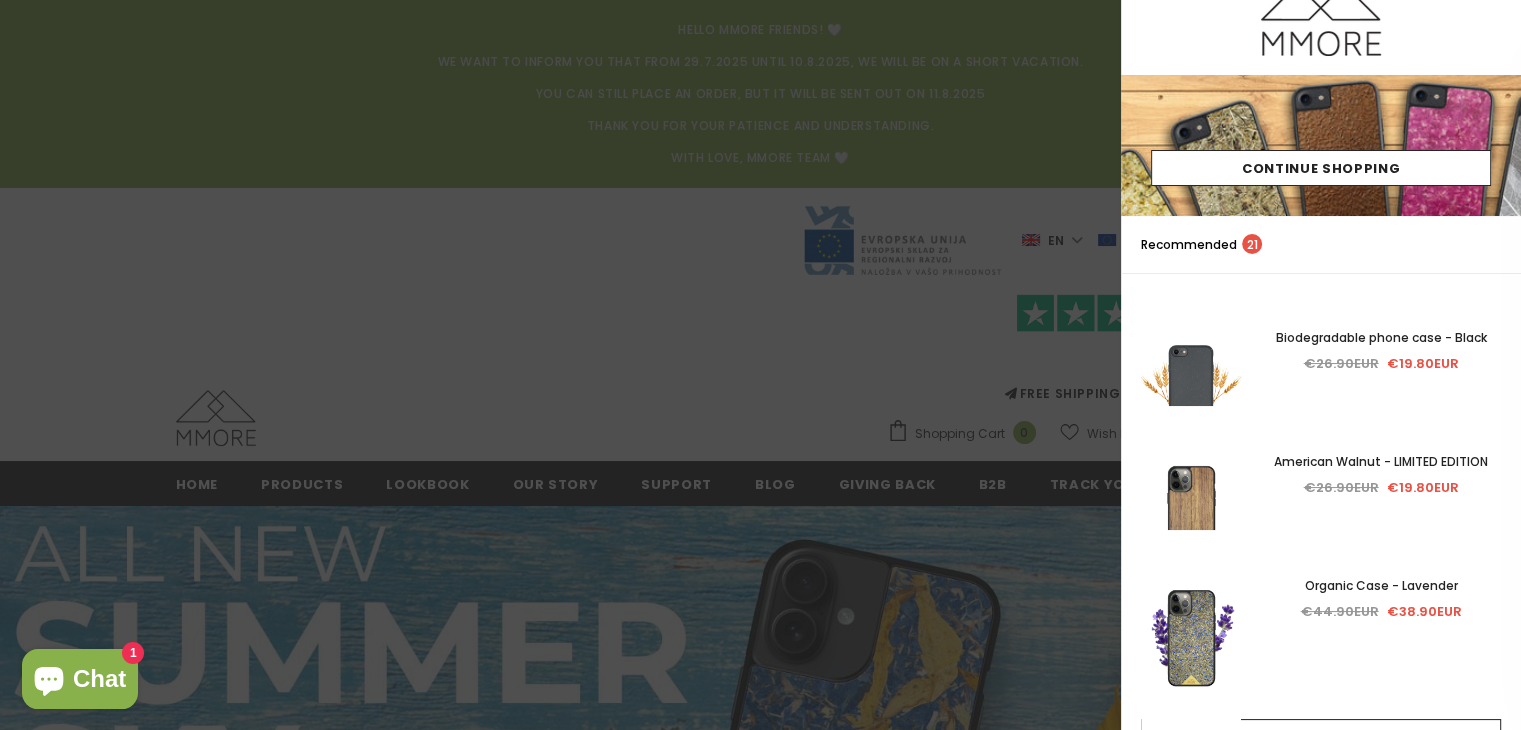 scroll, scrollTop: 0, scrollLeft: 0, axis: both 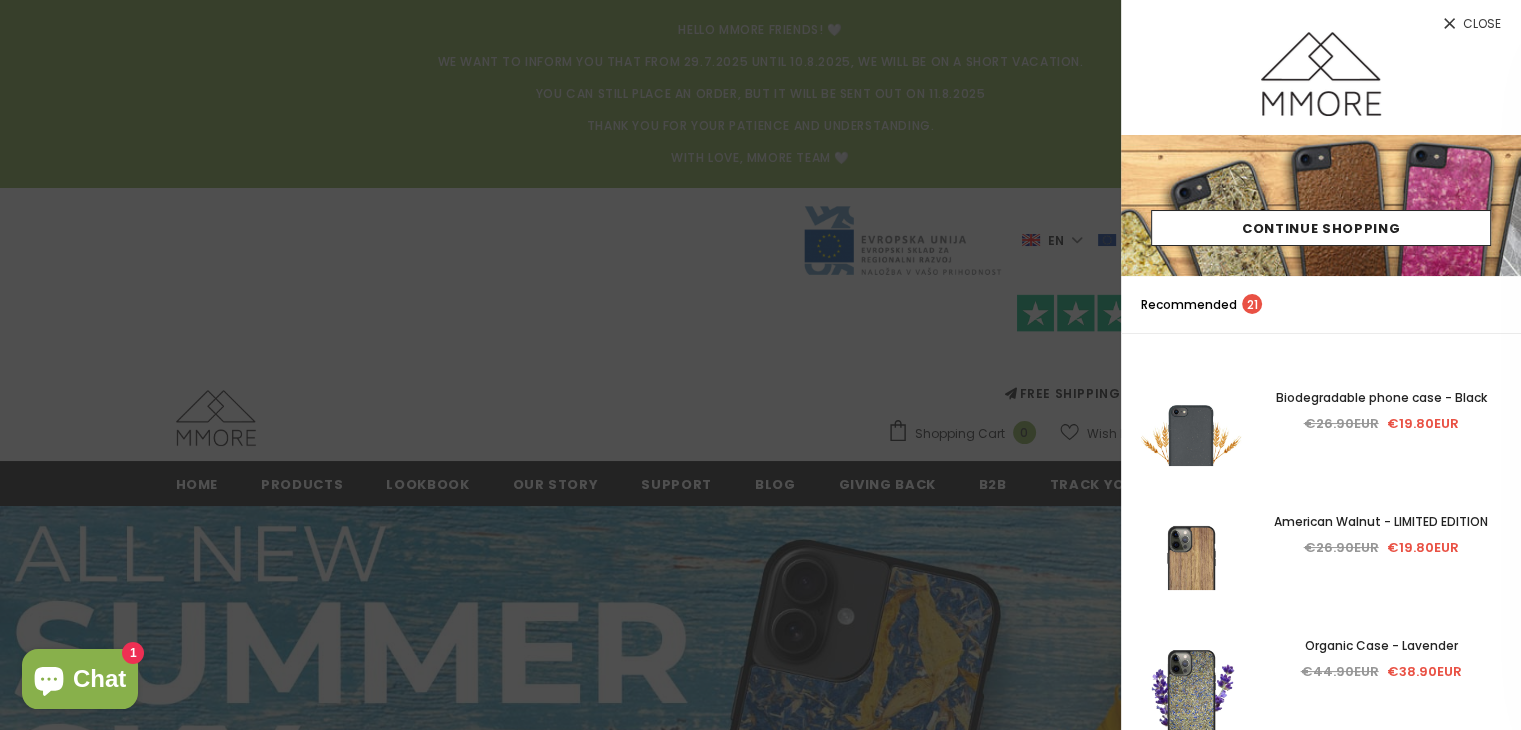click 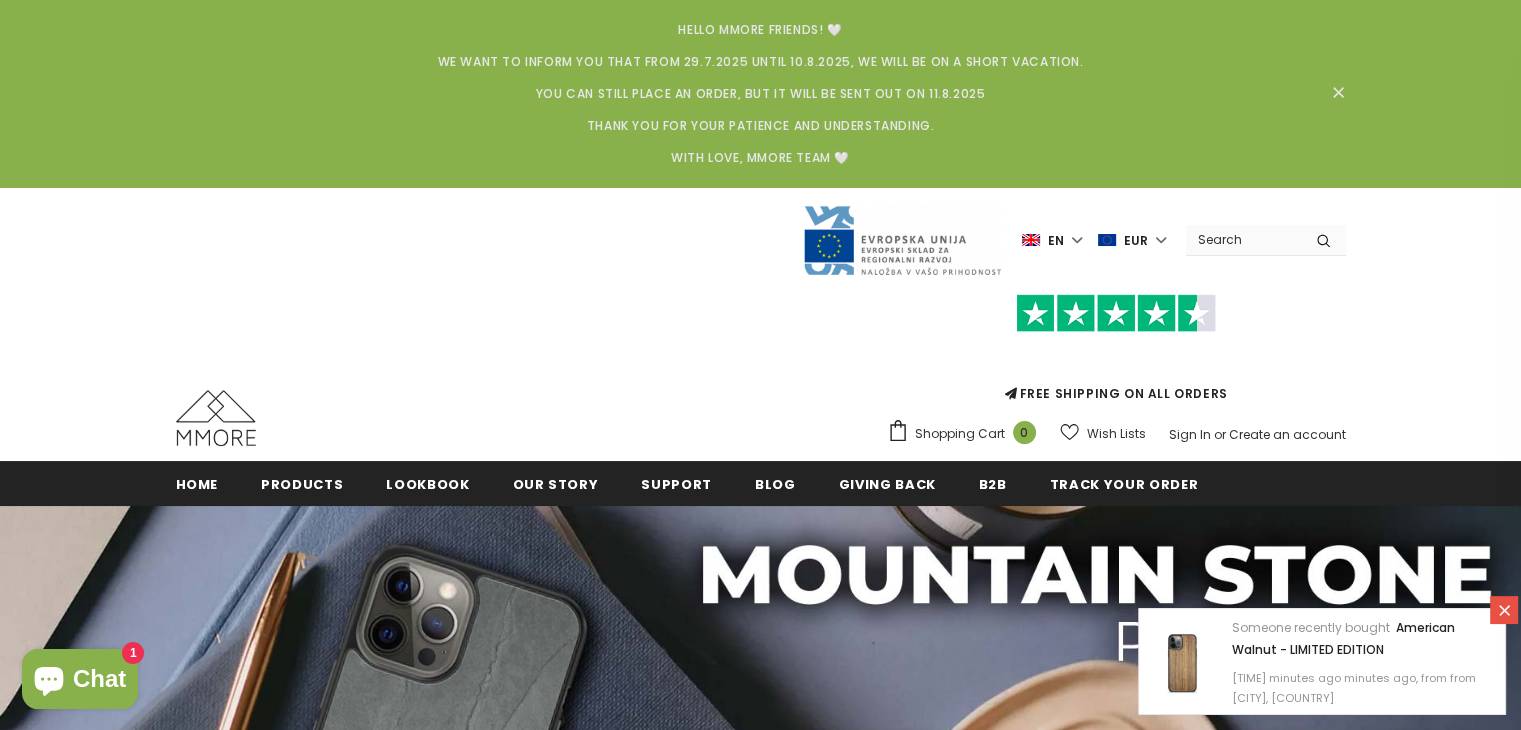 click at bounding box center (1339, 94) 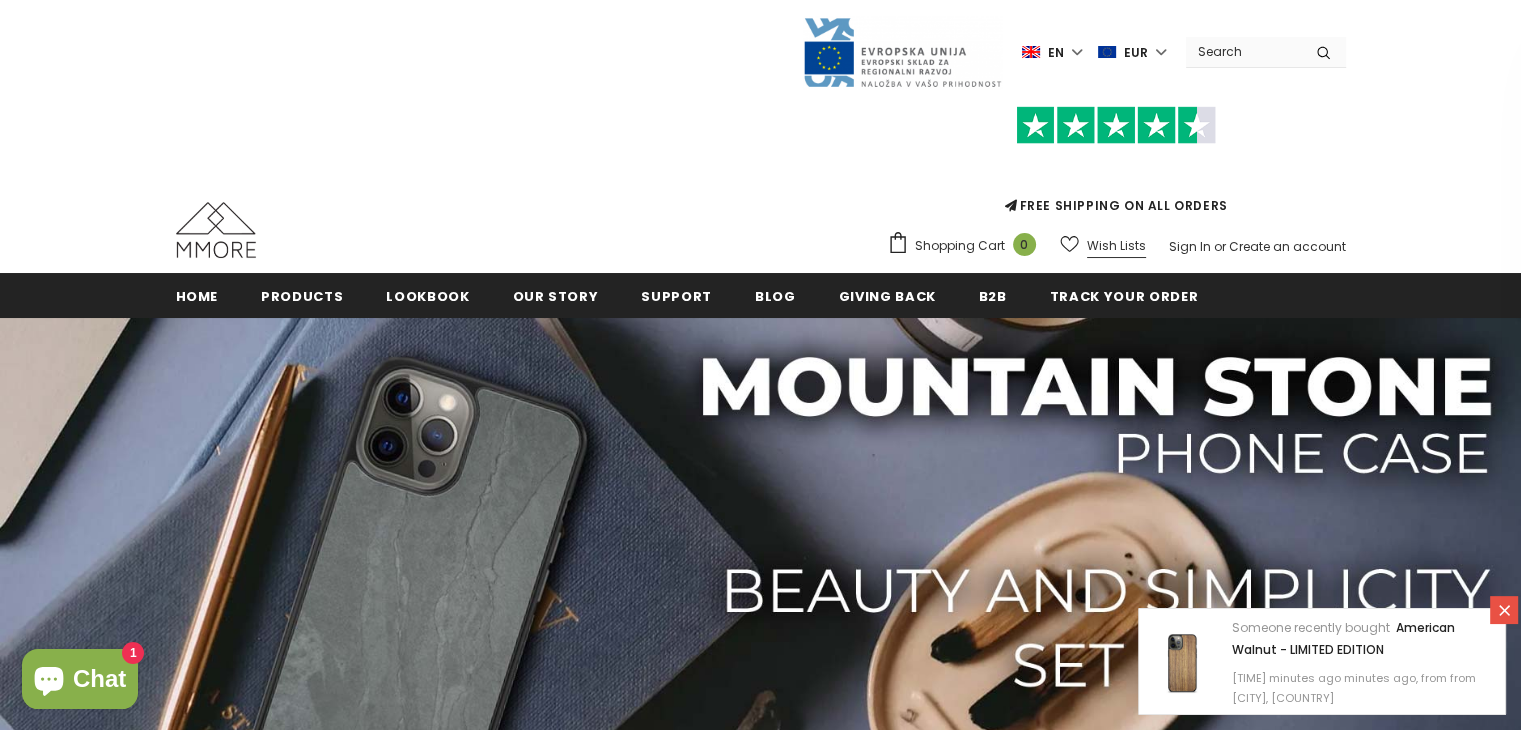 click on "Wish Lists" at bounding box center [1116, 246] 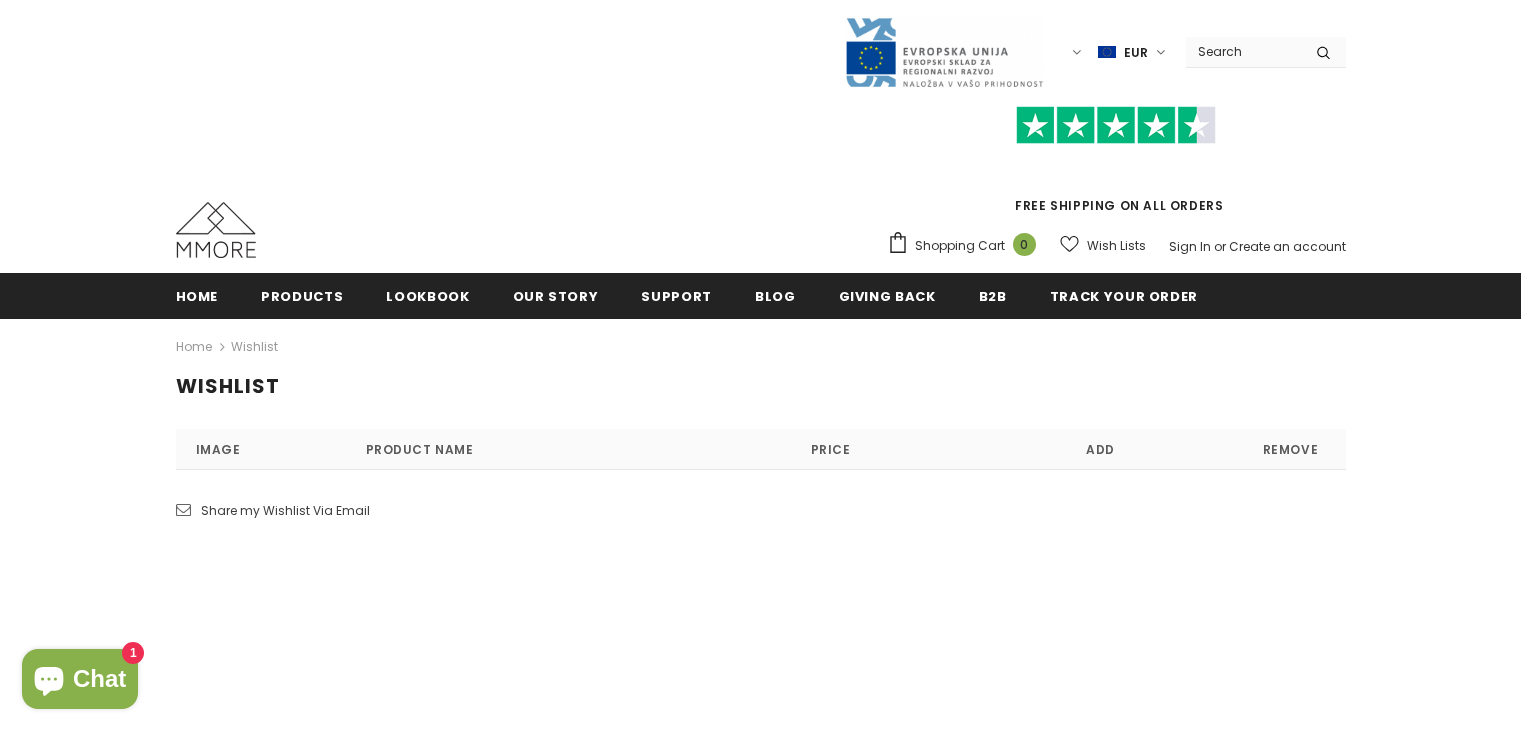 scroll, scrollTop: 0, scrollLeft: 0, axis: both 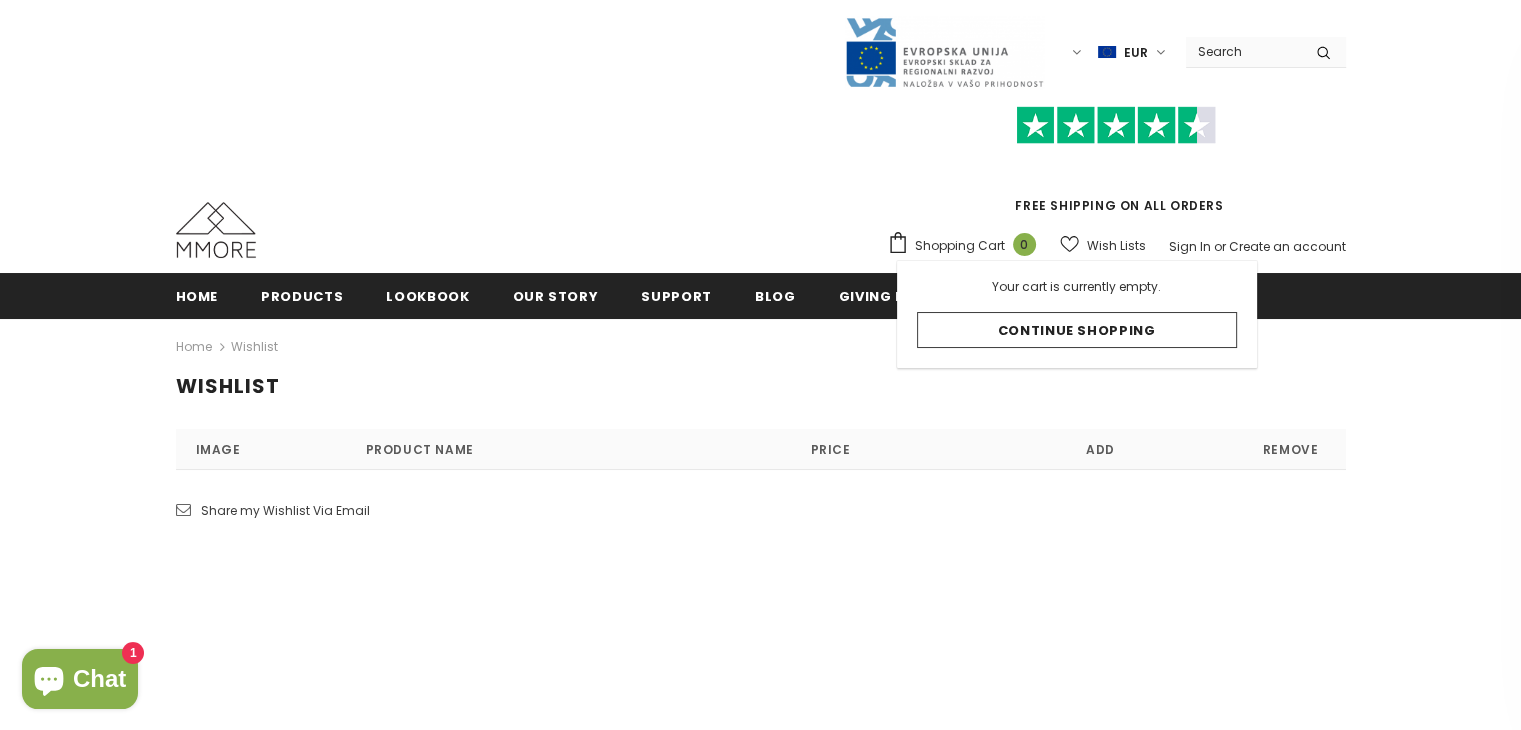click on "0" at bounding box center [1024, 244] 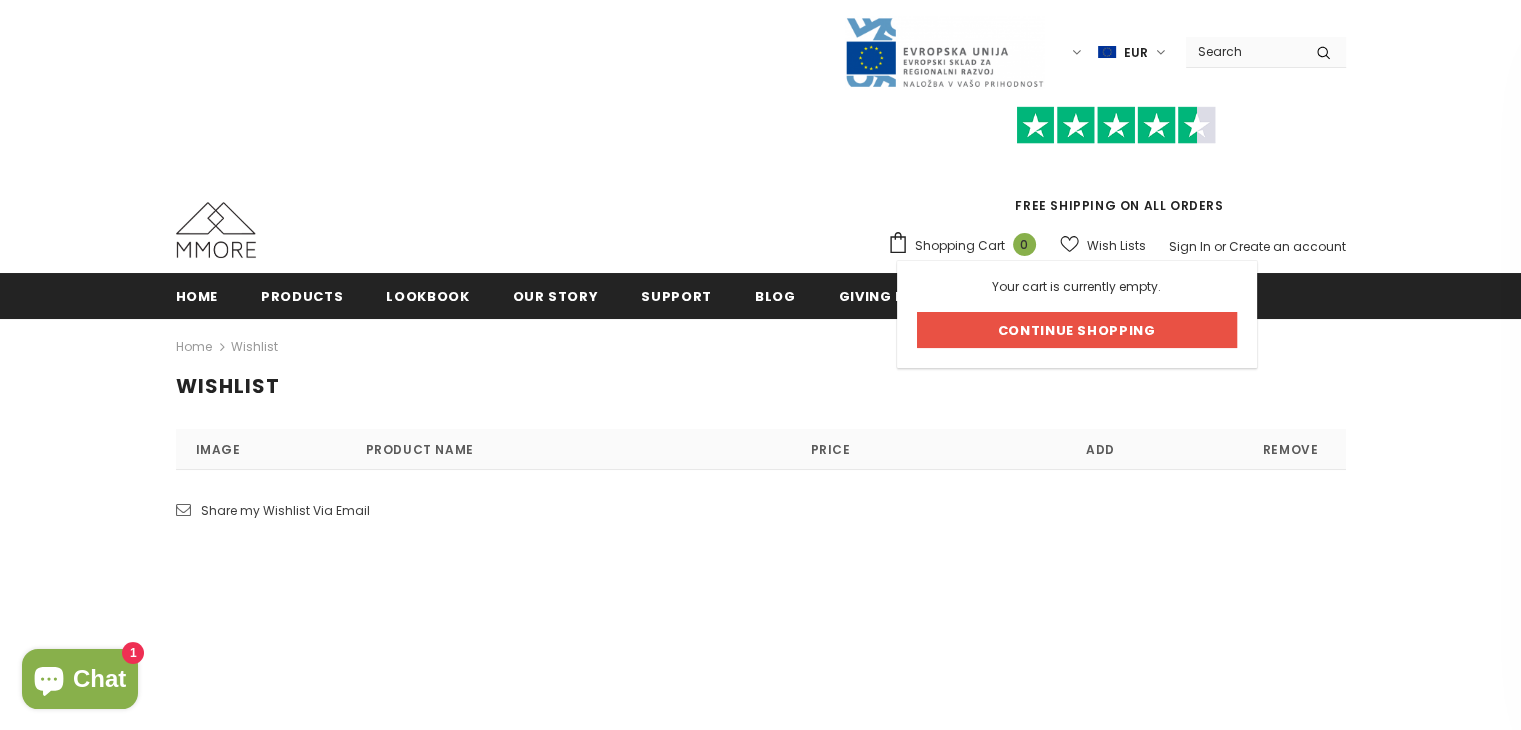 click on "Continue Shopping" at bounding box center (1077, 330) 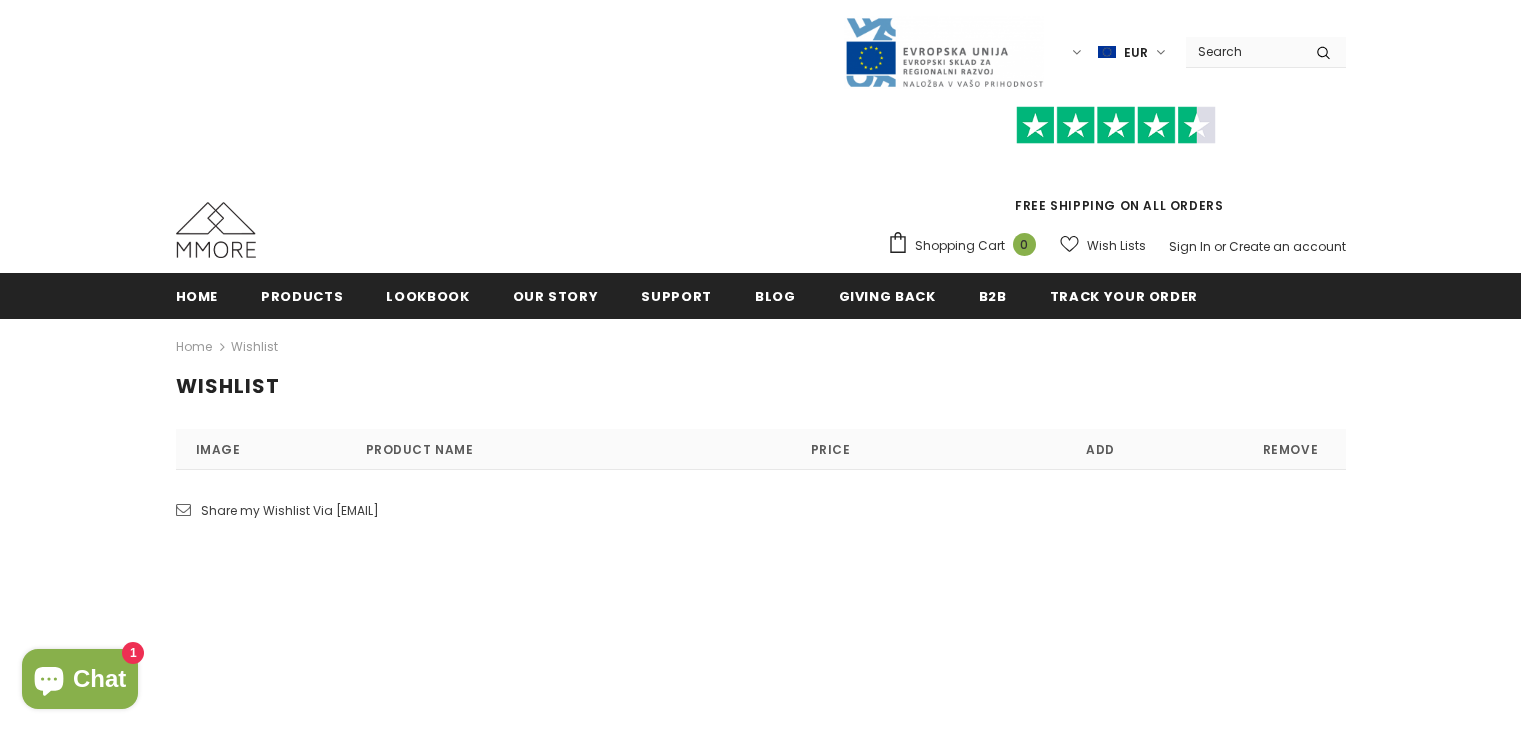 scroll, scrollTop: 0, scrollLeft: 0, axis: both 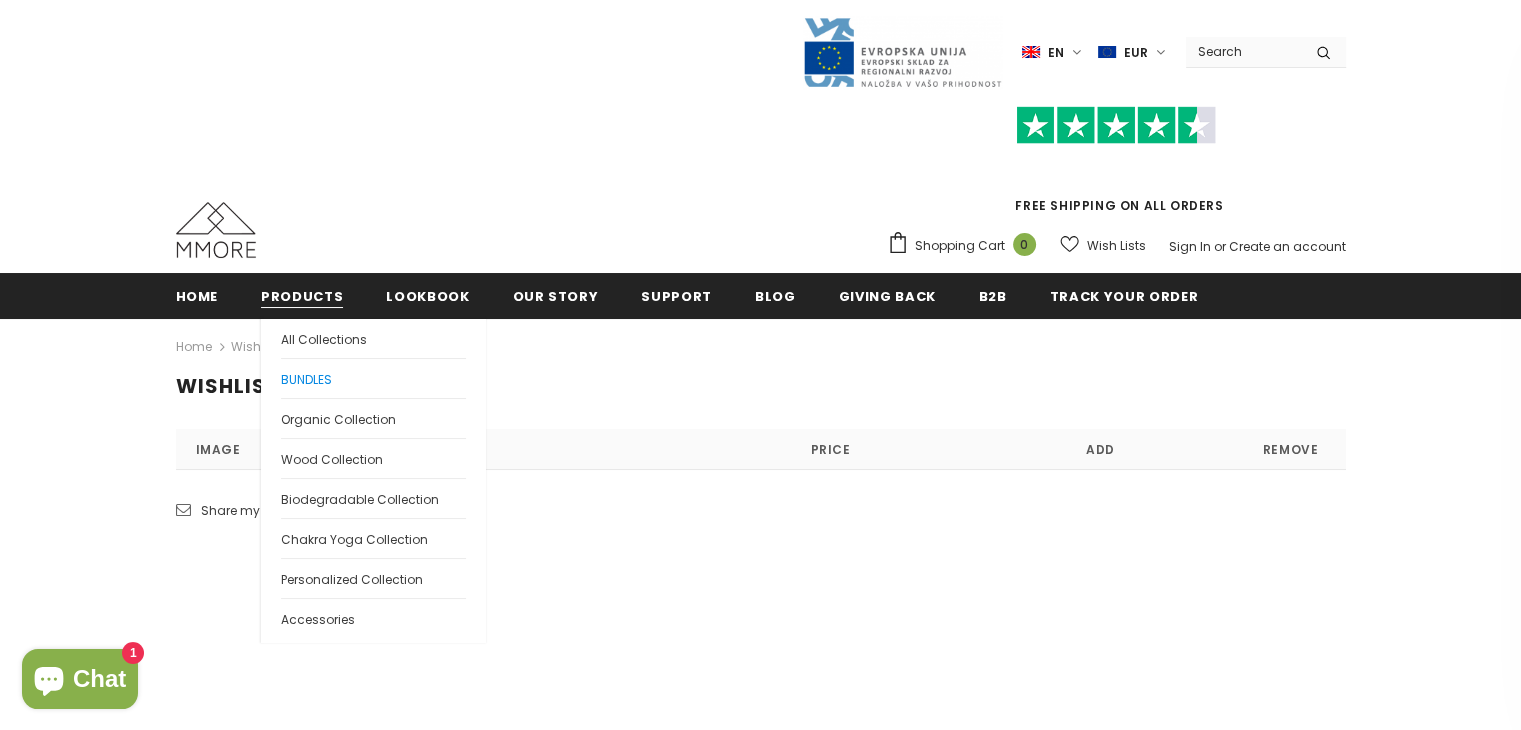 click on "BUNDLES" at bounding box center [306, 379] 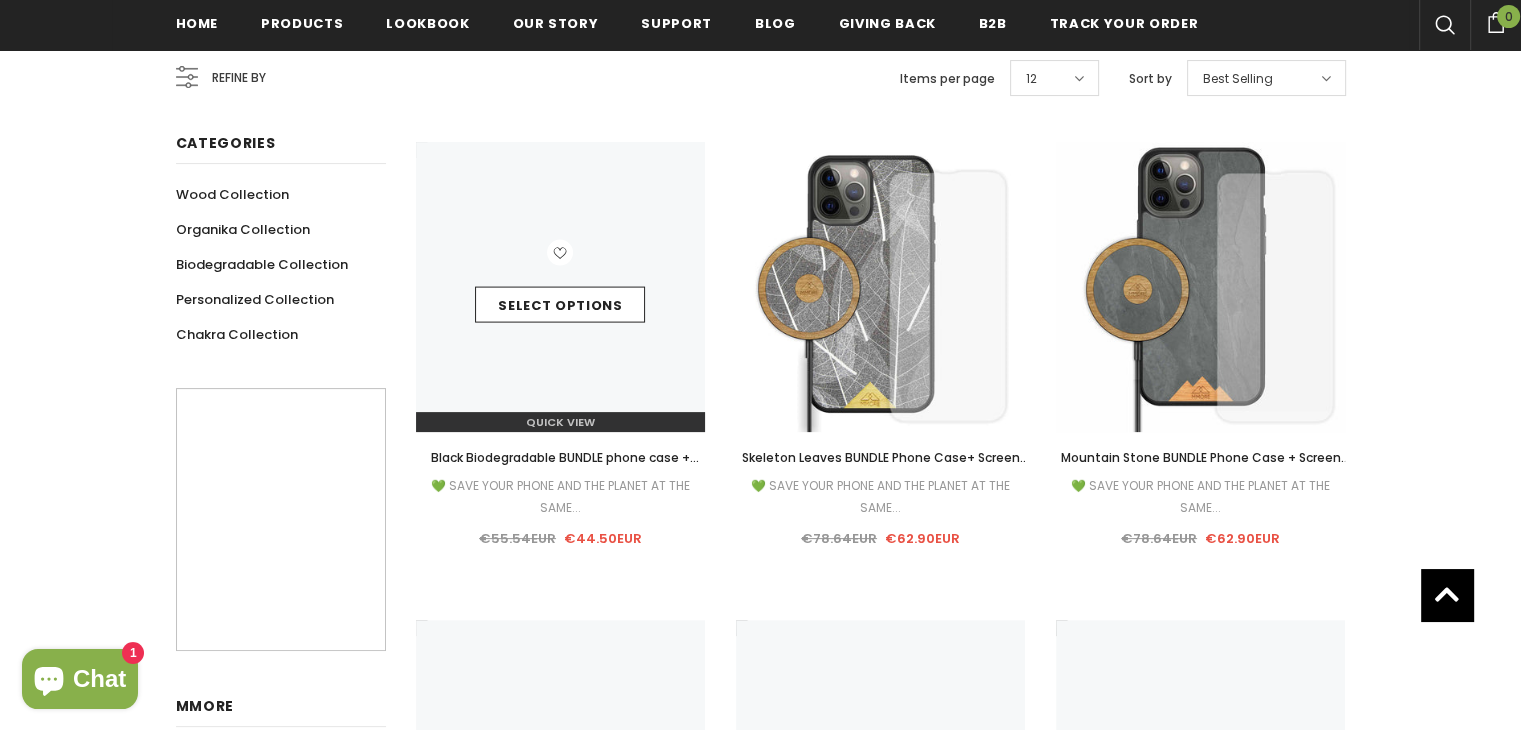 scroll, scrollTop: 404, scrollLeft: 0, axis: vertical 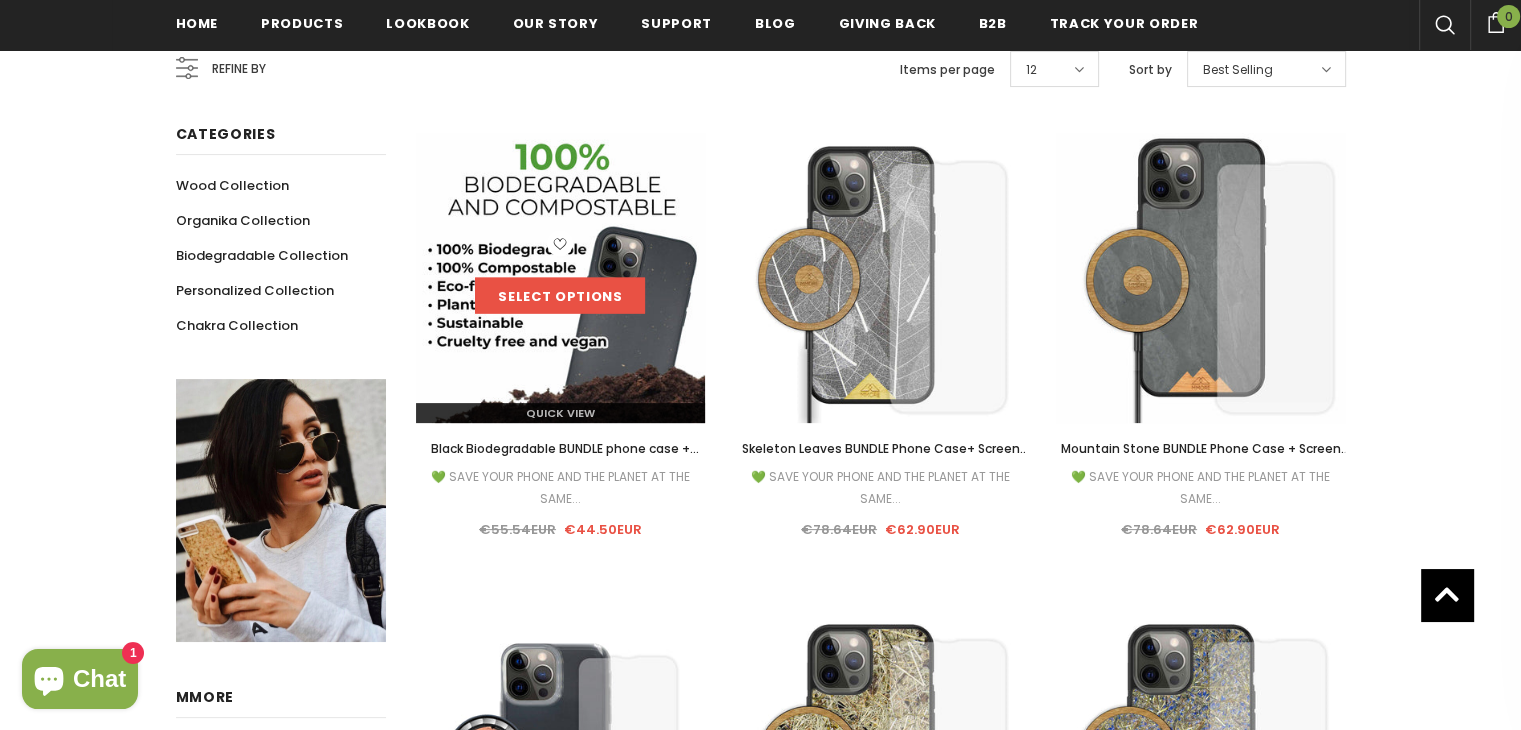 click on "Select options" 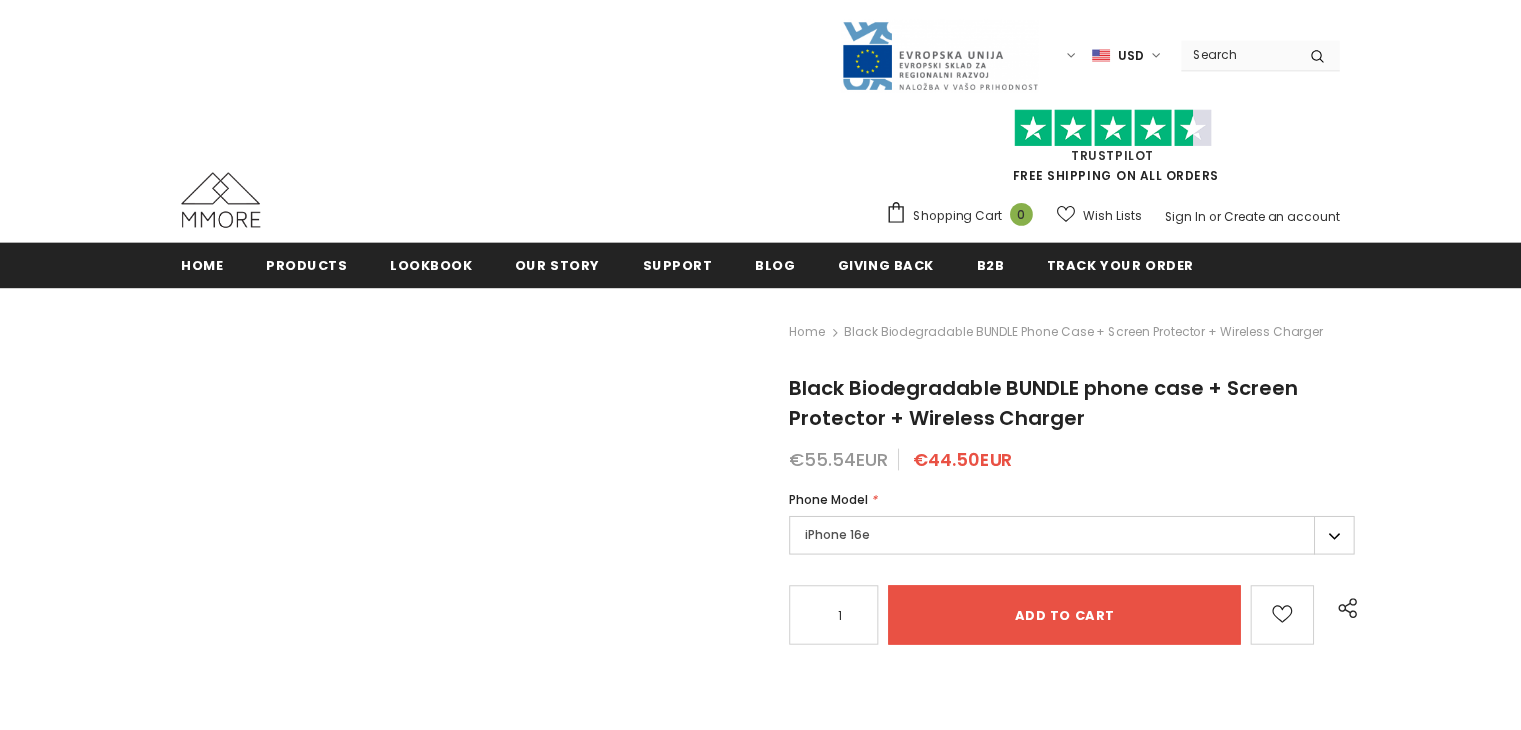 scroll, scrollTop: 0, scrollLeft: 0, axis: both 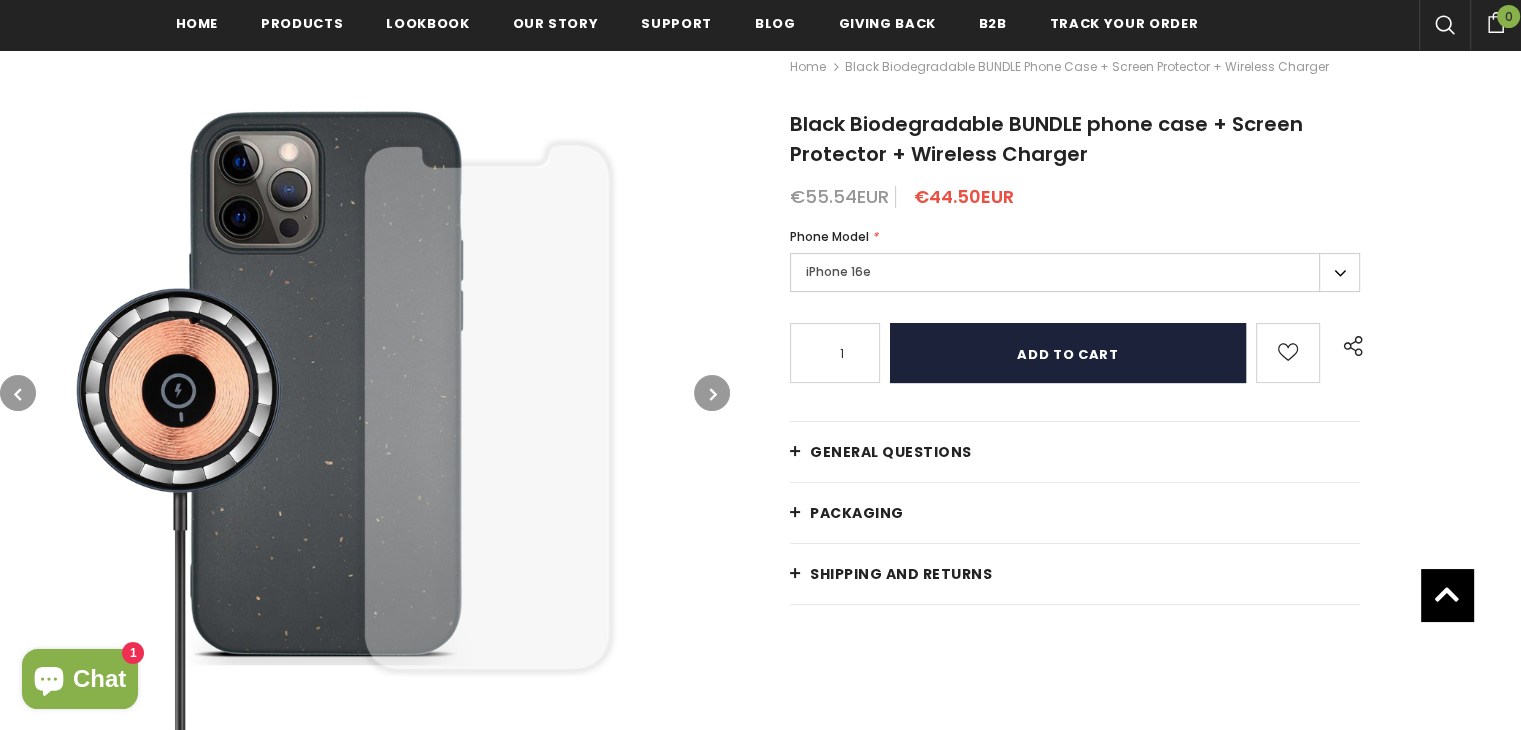 click on "Add to cart" at bounding box center (1068, 353) 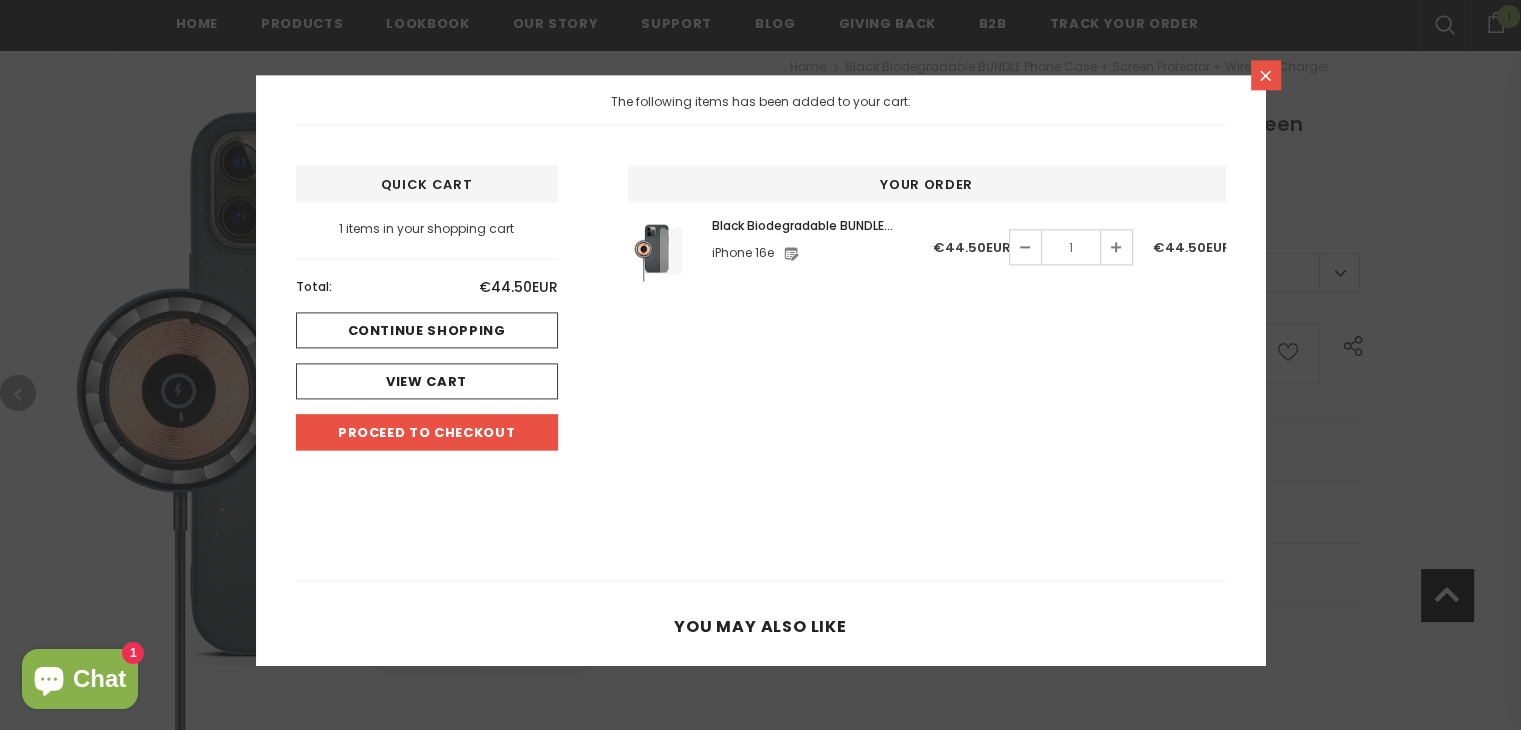 click 